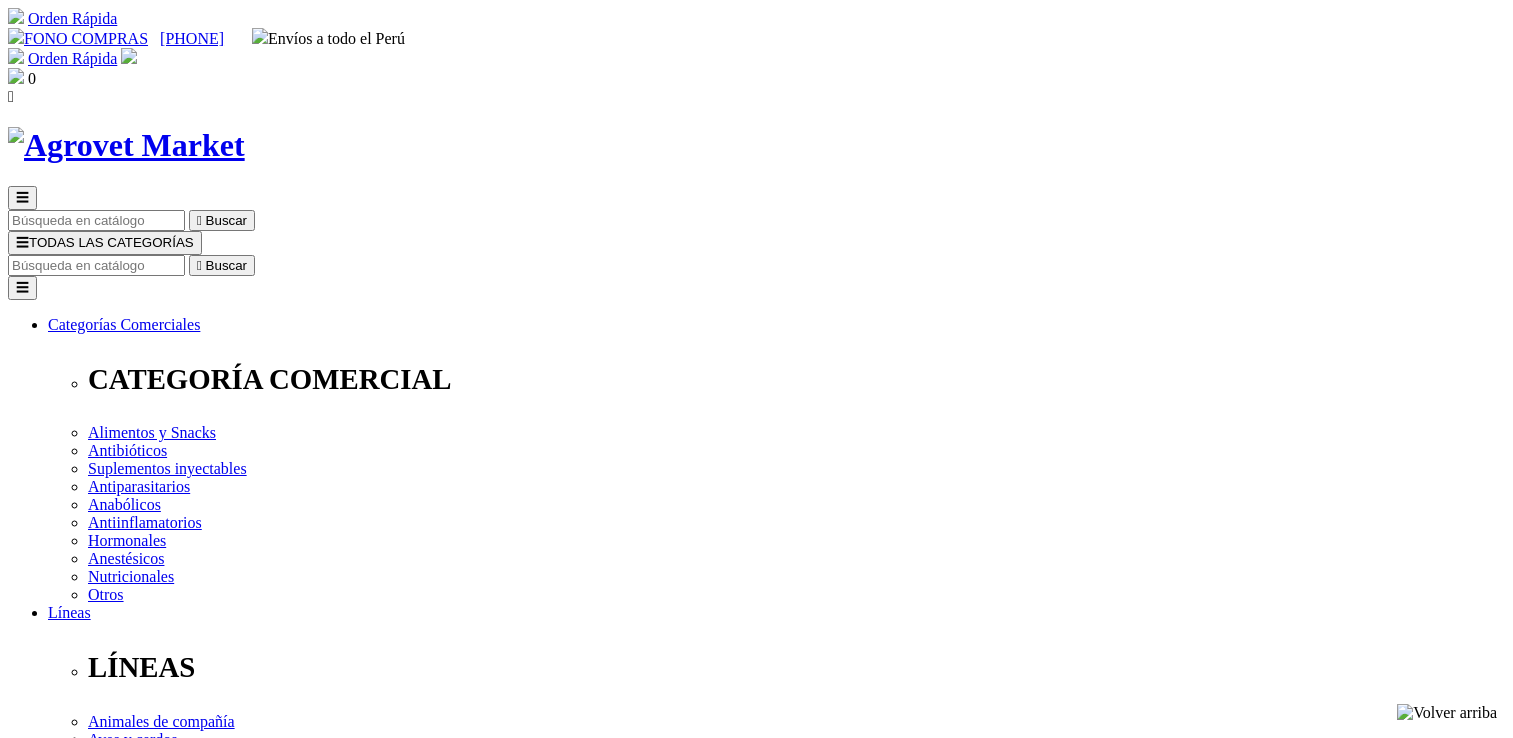 scroll, scrollTop: 52, scrollLeft: 0, axis: vertical 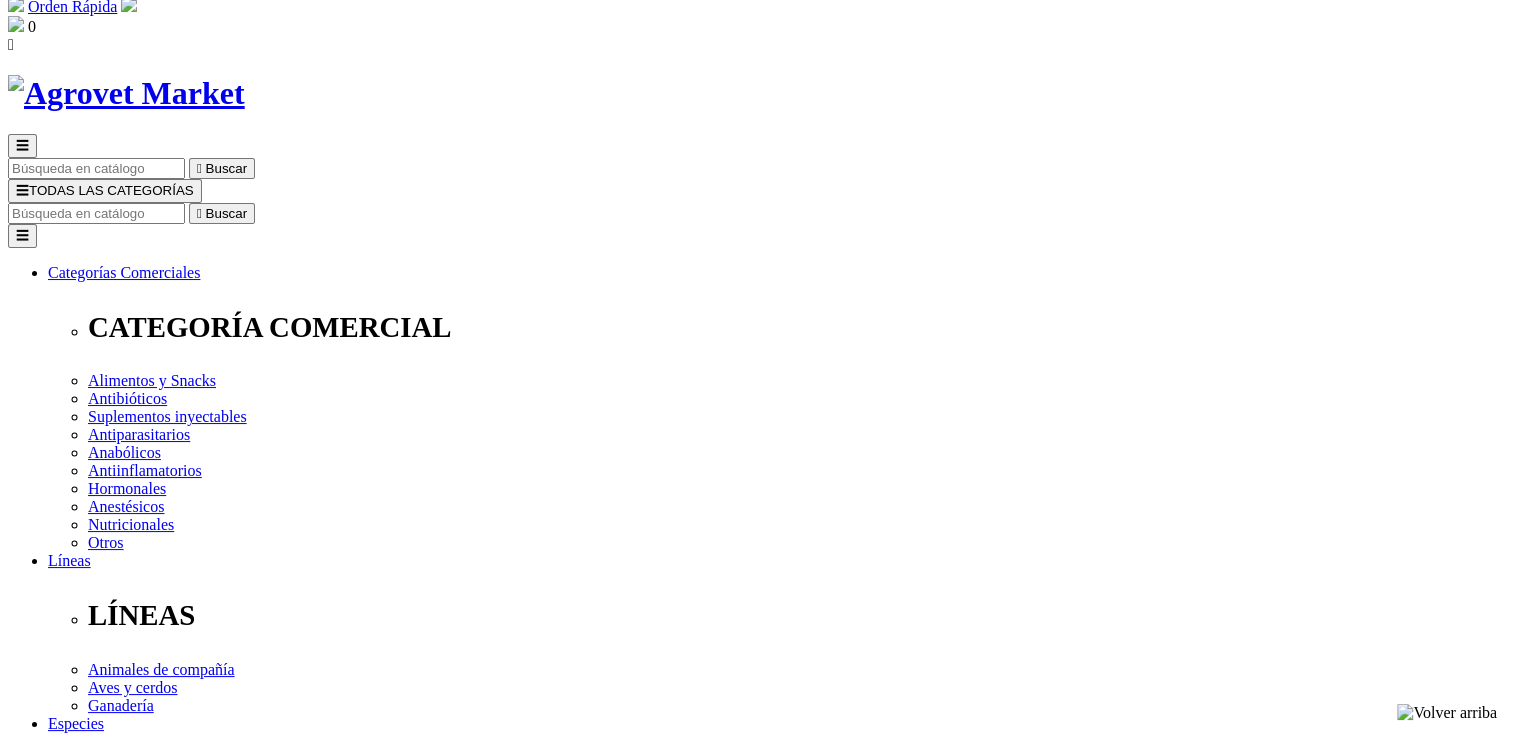 click on "Elige la presentación comercial que deseas
Frasco x 120 mL
Frasco x 30 mL
Frasco x 1 L
Frasco x 500 mL" at bounding box center [148, 2847] 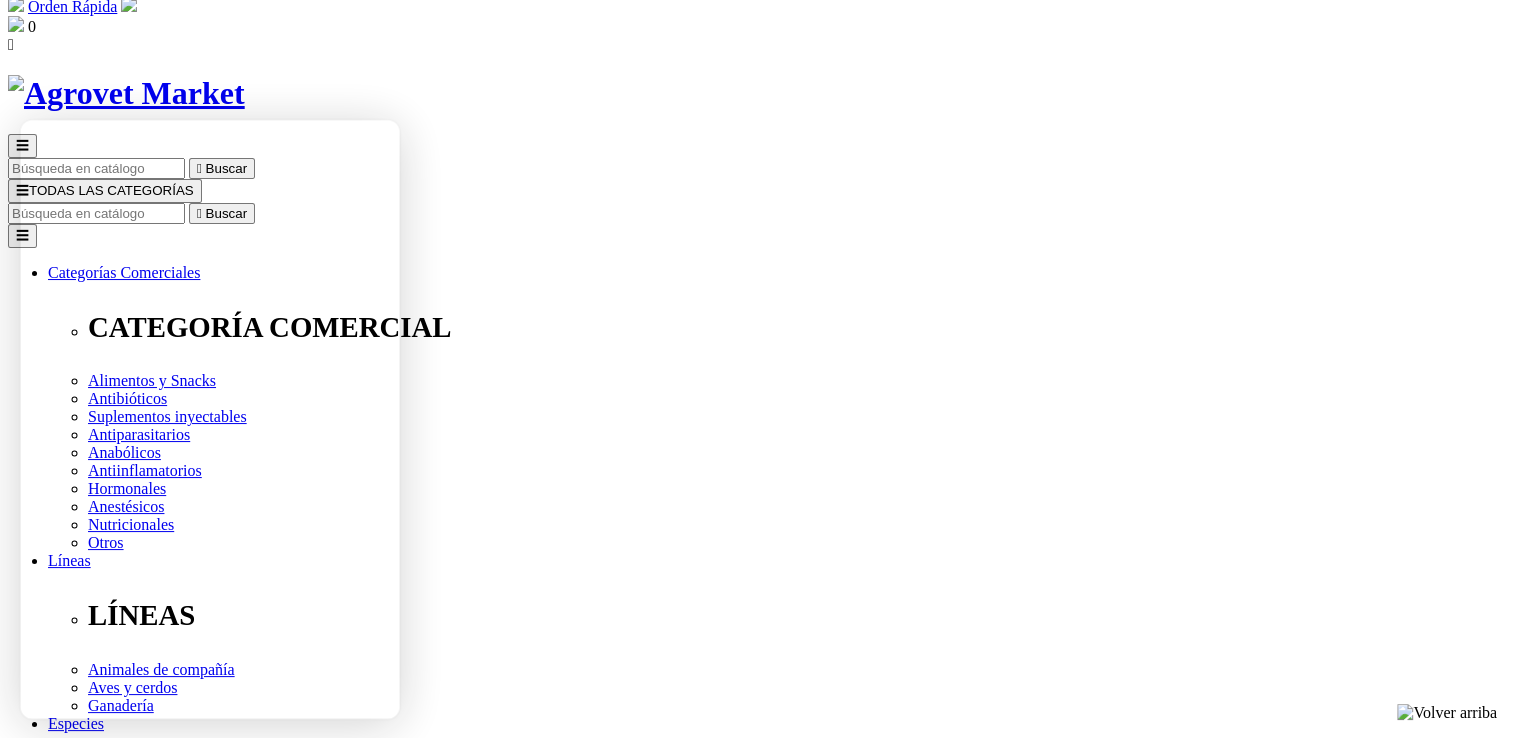 click on "Elige la presentación comercial que deseas
Frasco x 120 mL
Frasco x 30 mL
Frasco x 1 L
Frasco x 500 mL" at bounding box center (148, 2829) 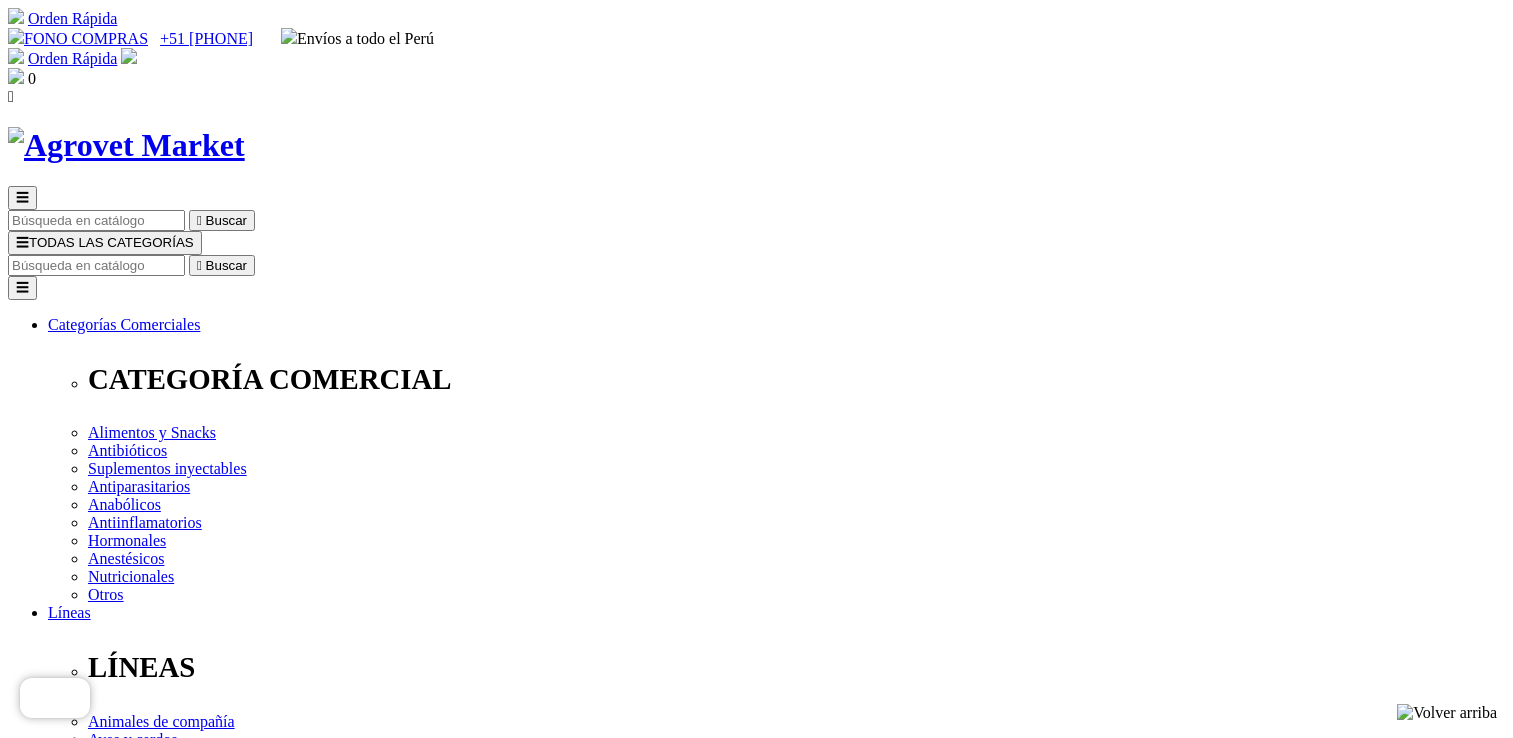 scroll, scrollTop: 0, scrollLeft: 0, axis: both 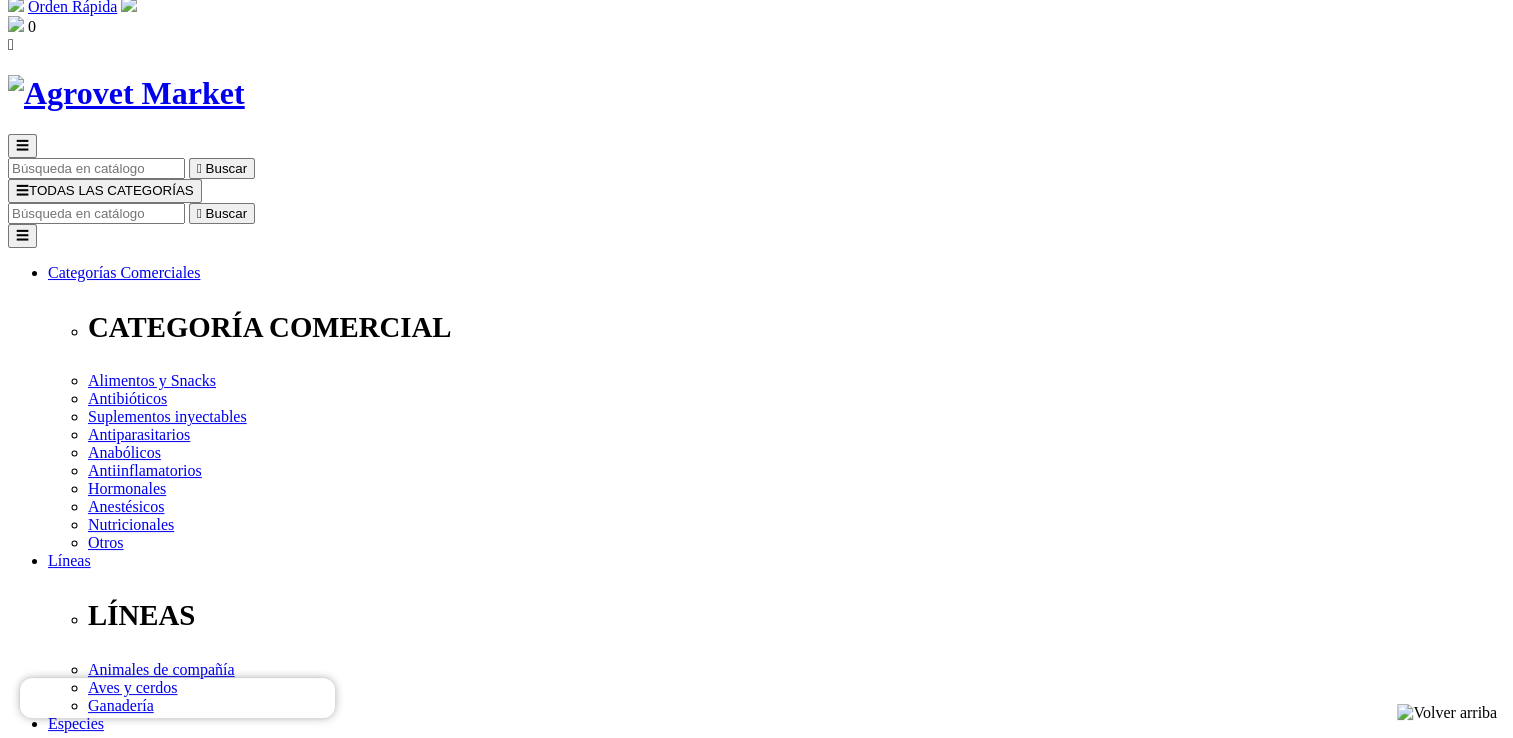 click on "Elige la presentación comercial que deseas
Frasco x 120 mL
Frasco x 30 mL
Frasco x 1 L
Frasco x 500 mL" at bounding box center [148, 2847] 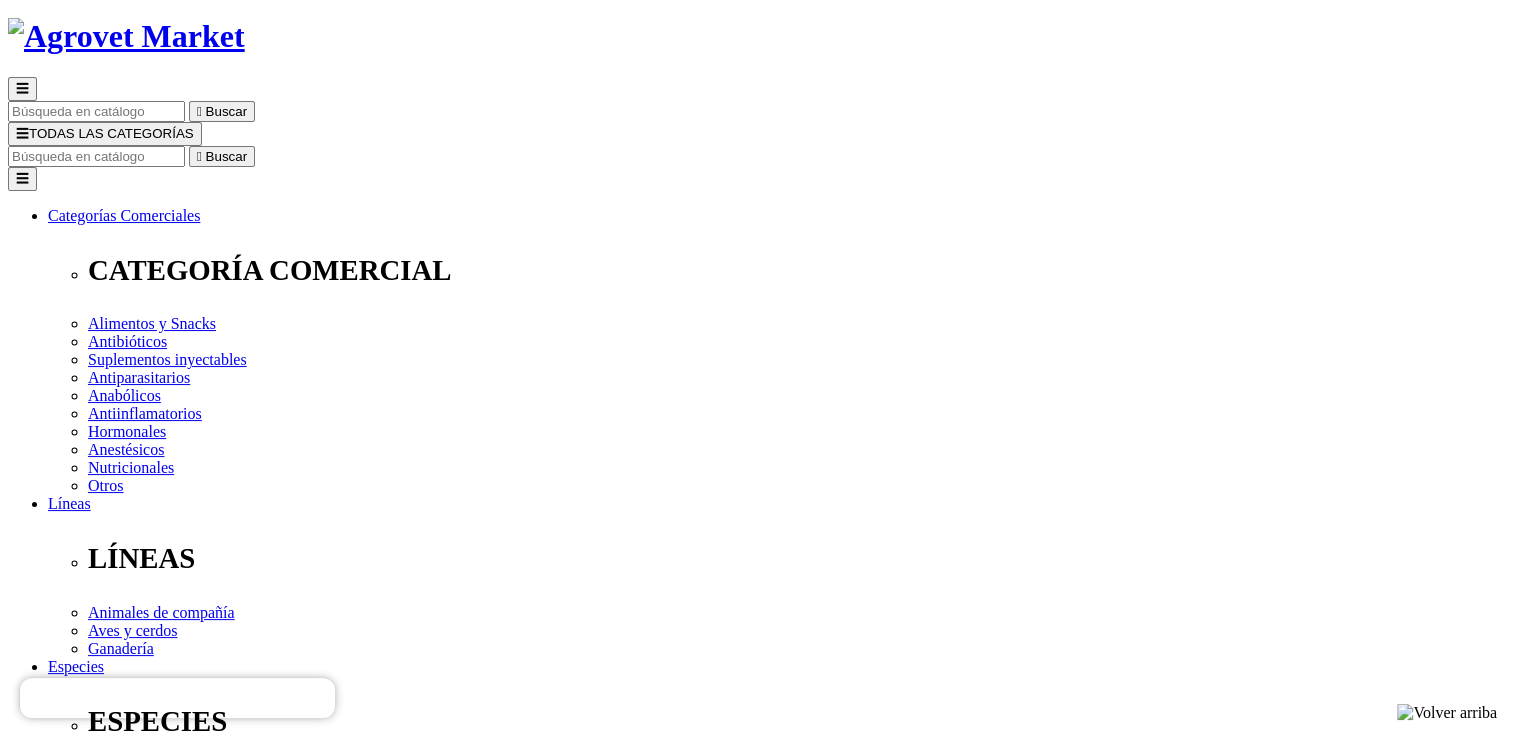 scroll, scrollTop: 112, scrollLeft: 0, axis: vertical 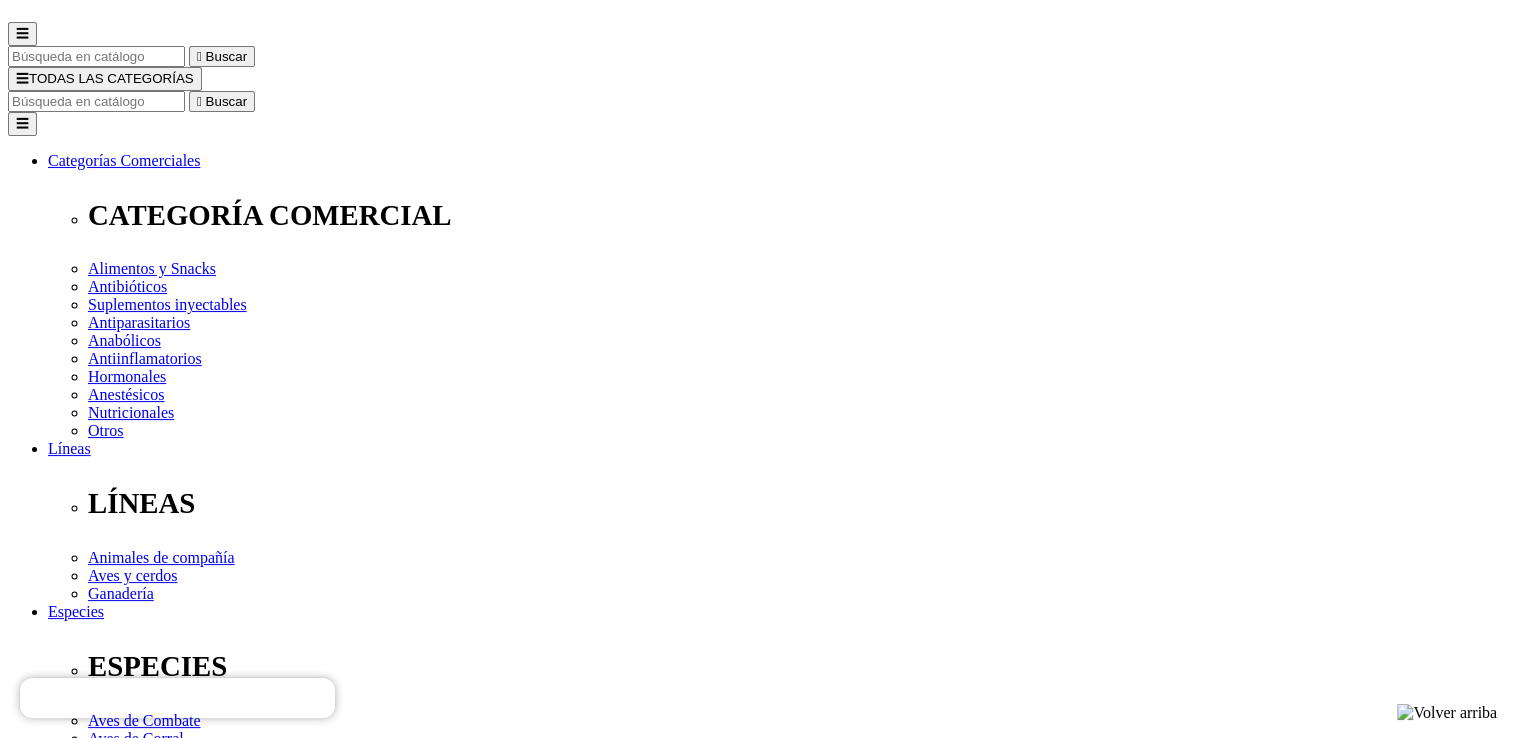 click on "Elige la presentación comercial que deseas
Frasco x 120 mL
Frasco x 30 mL
Frasco x 1 L
Frasco x 500 mL" at bounding box center (148, 2736) 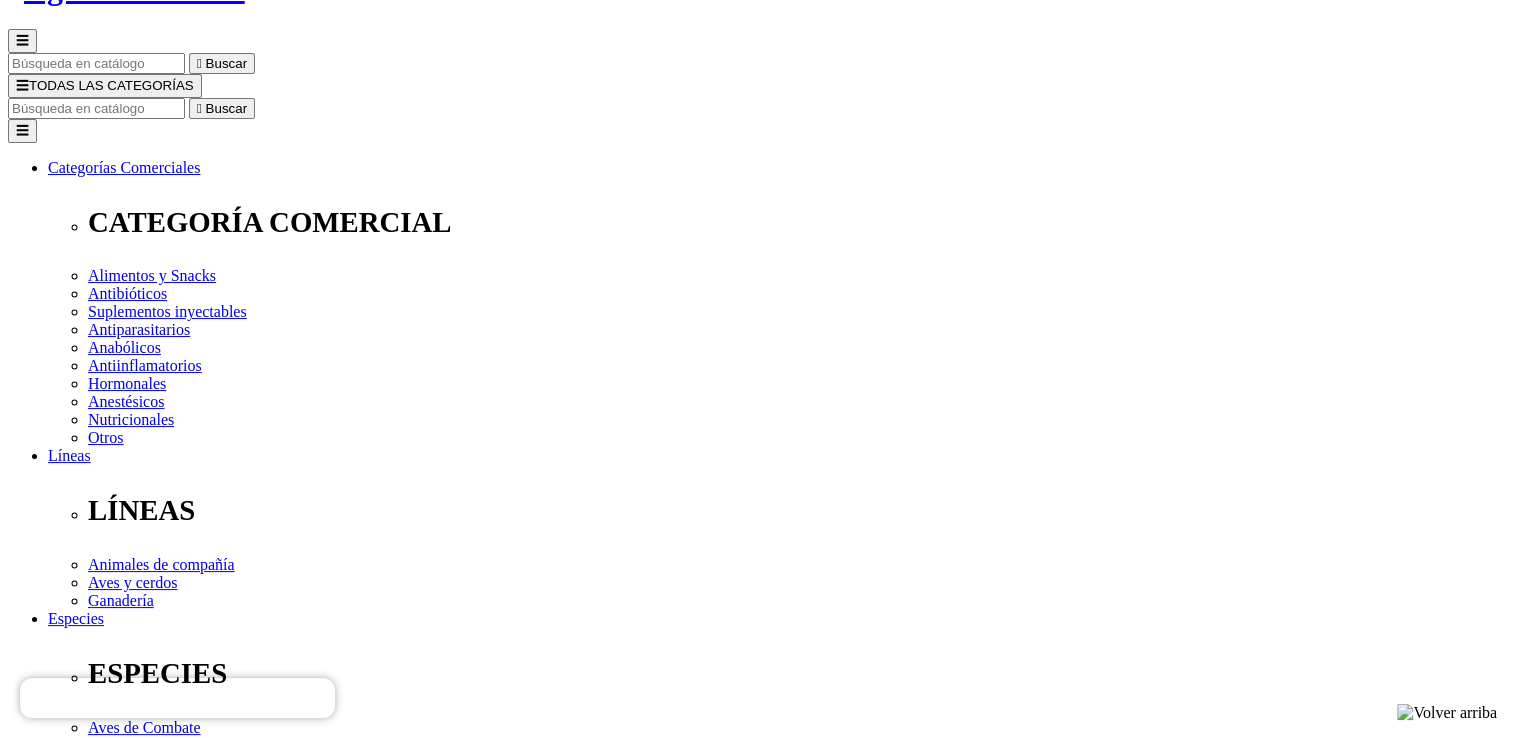 scroll, scrollTop: 160, scrollLeft: 0, axis: vertical 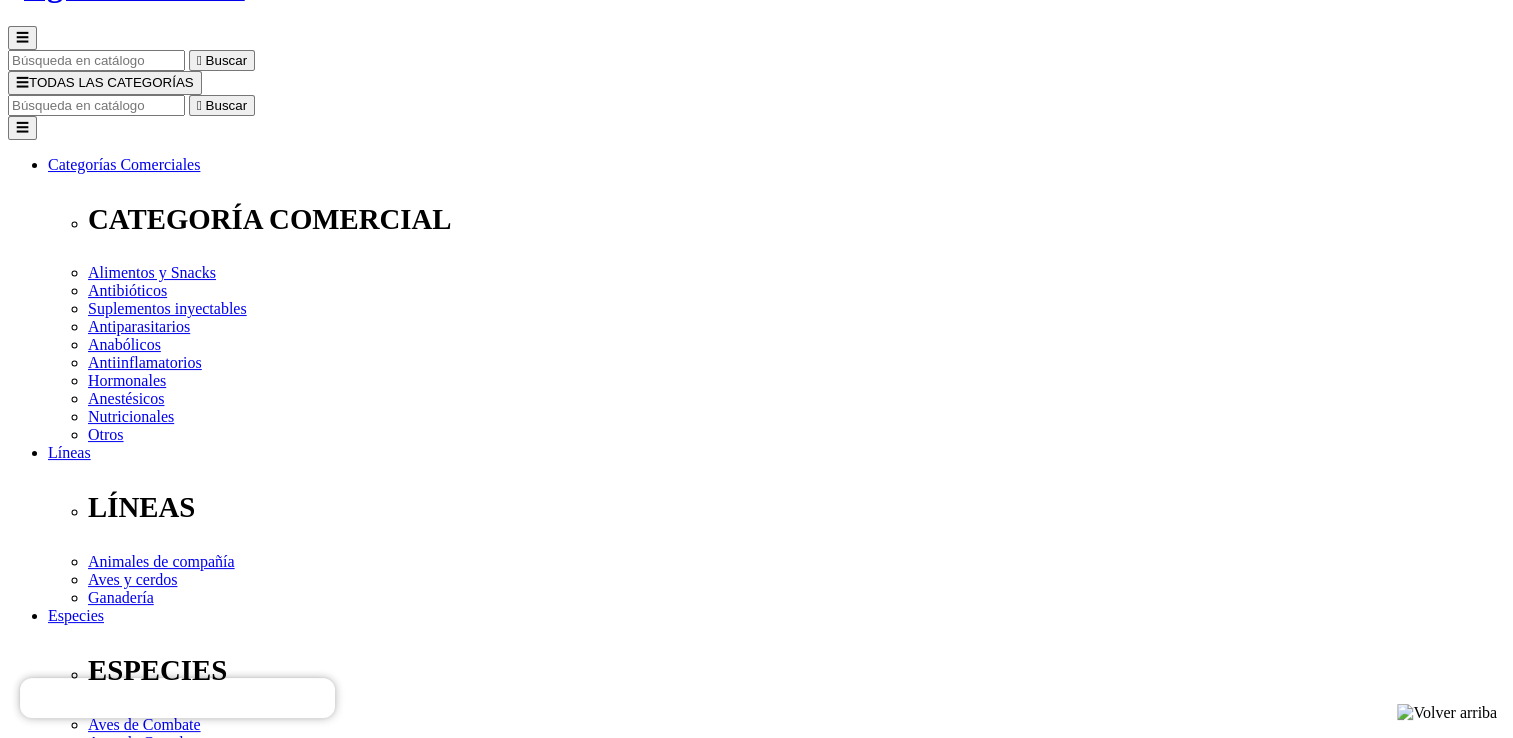 click on "Venta al por mayor" at bounding box center (59, 2685) 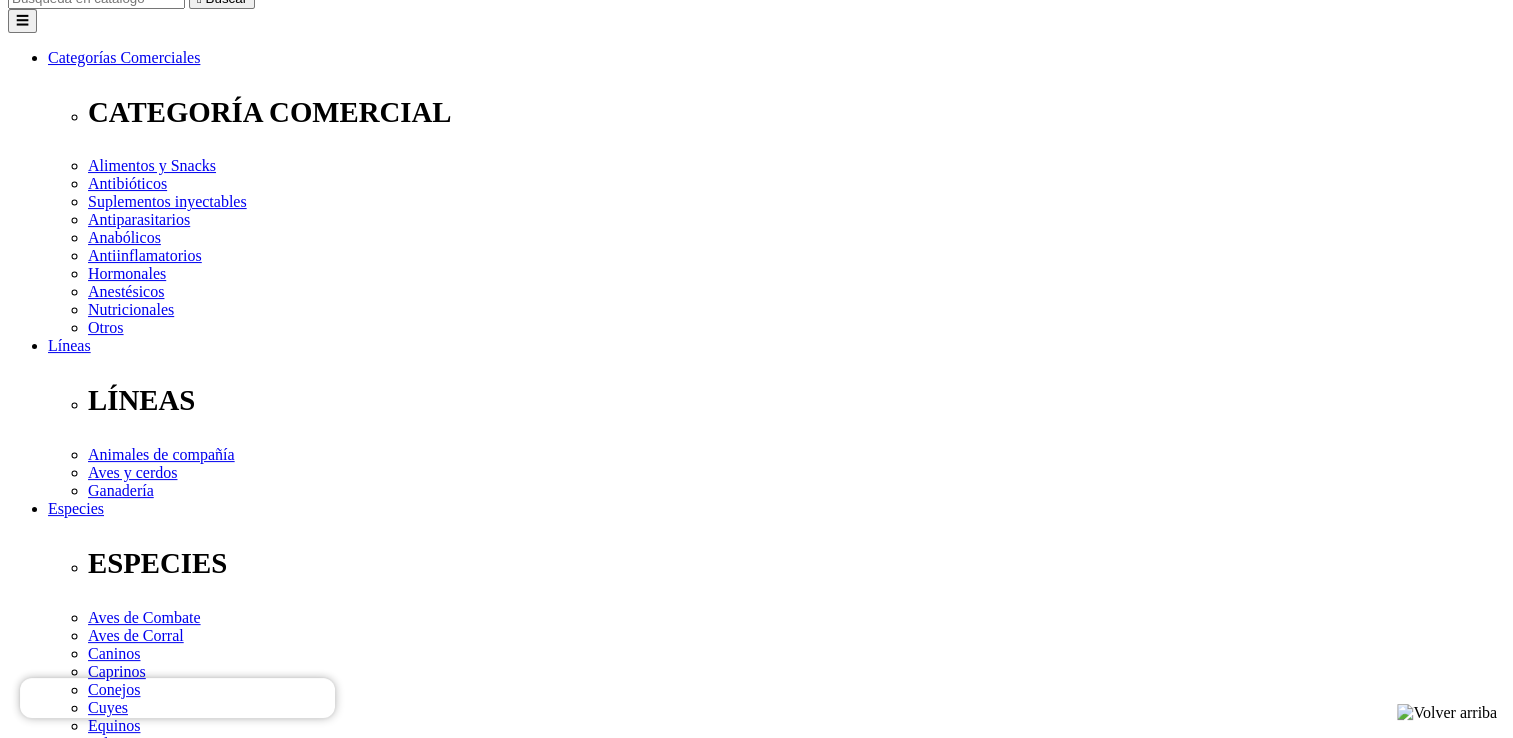 scroll, scrollTop: 269, scrollLeft: 0, axis: vertical 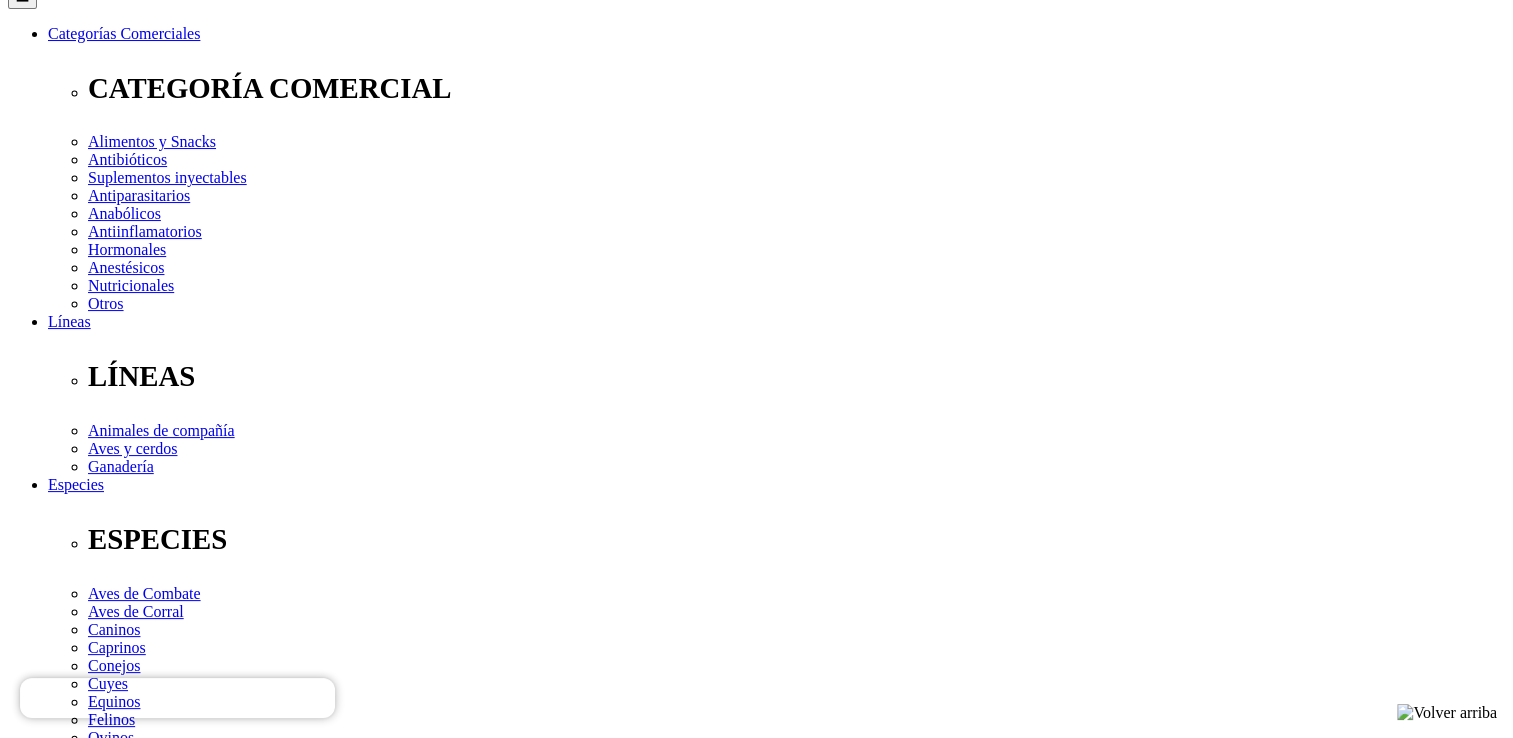 click on "Elige la presentación comercial que deseas
Caja 16 Unidades Frasco x 120 mL
Caja 48 Unidades Frasco x 30 mL
Caja 20 Unidades Frasco x 500 mL
Frasco x 5 L
Caja 12 Unidades Frasco x 1 L" at bounding box center [148, 2572] 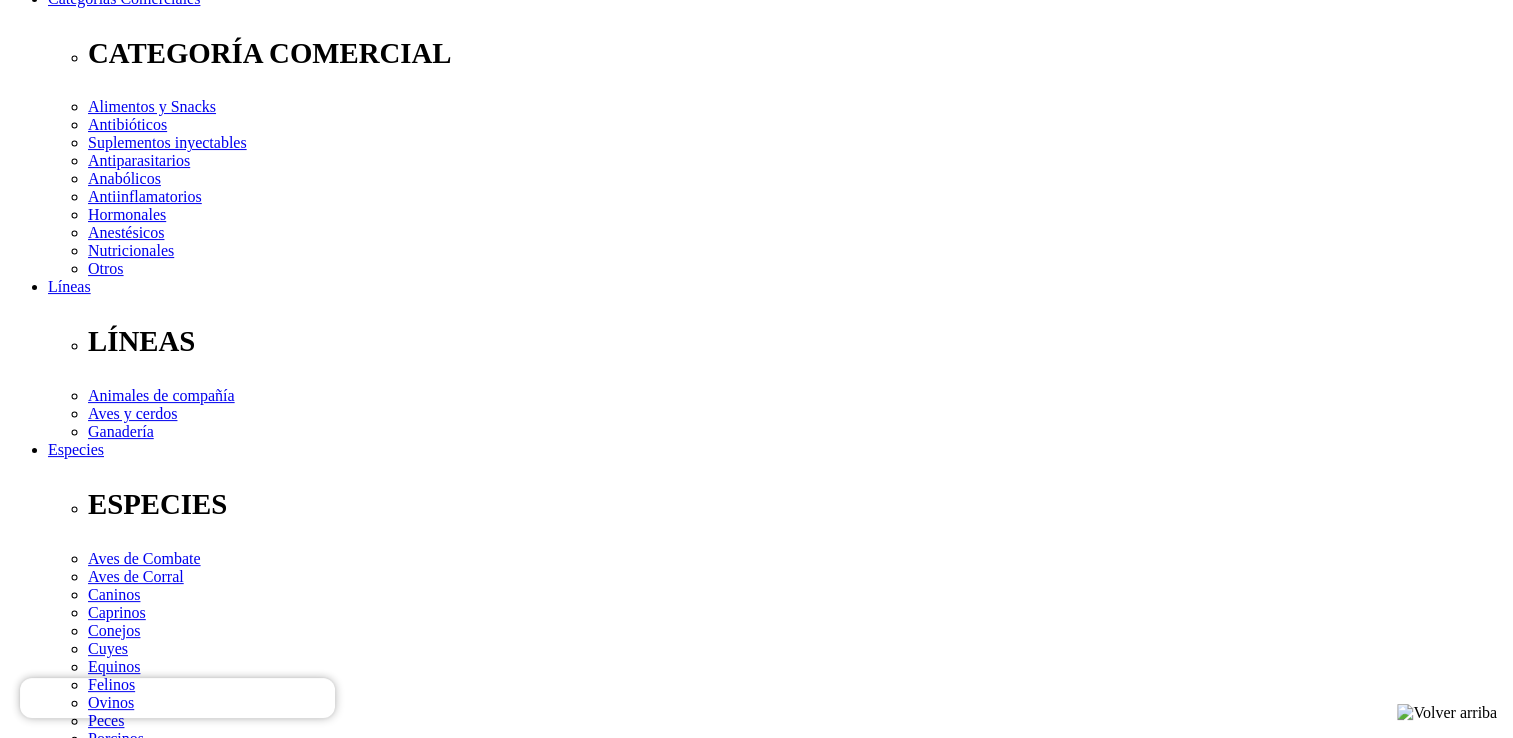 scroll, scrollTop: 336, scrollLeft: 0, axis: vertical 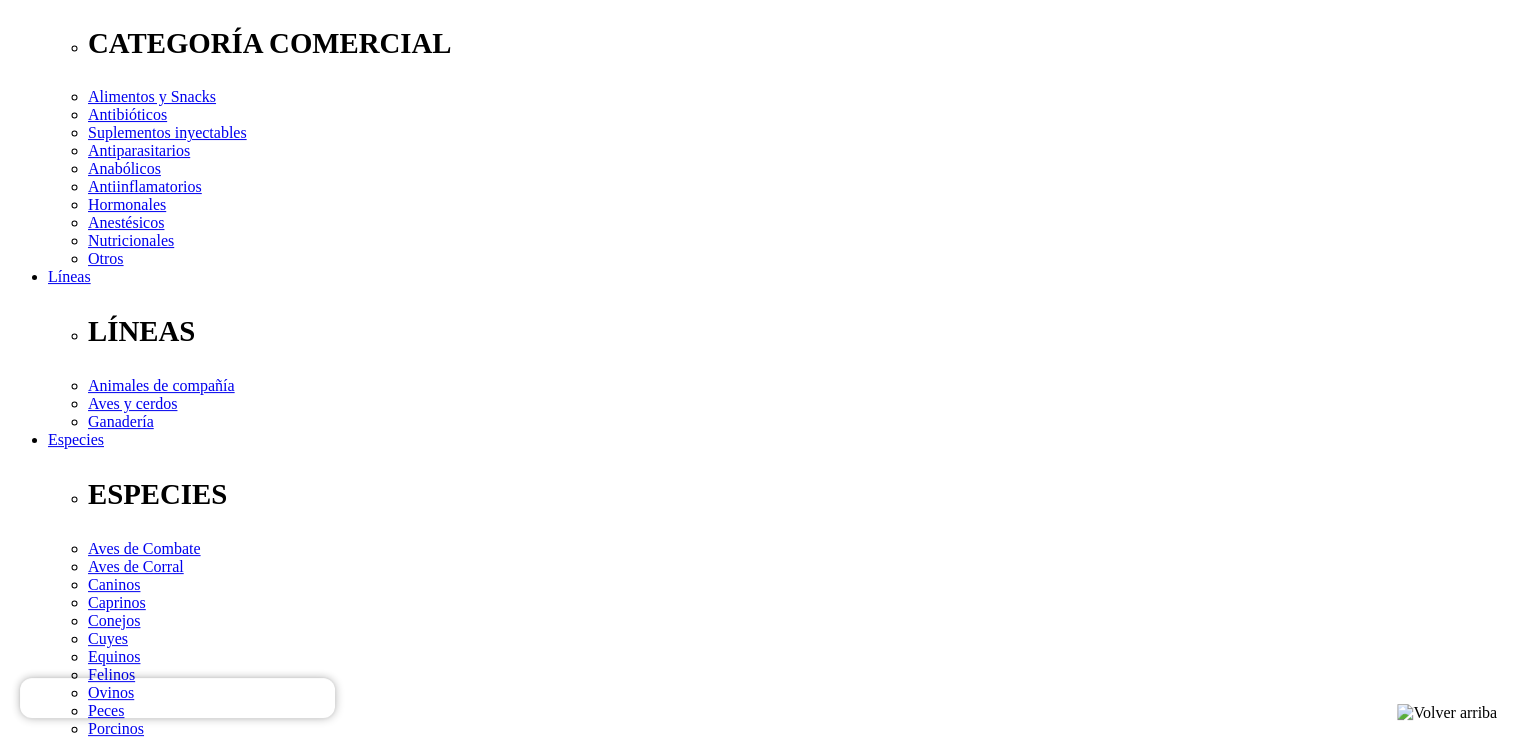 click on "Elige la presentación comercial que deseas
Frasco x 120 mL
Frasco x 30 mL
Frasco x 1 L
Frasco x 500 mL" at bounding box center [148, 2545] 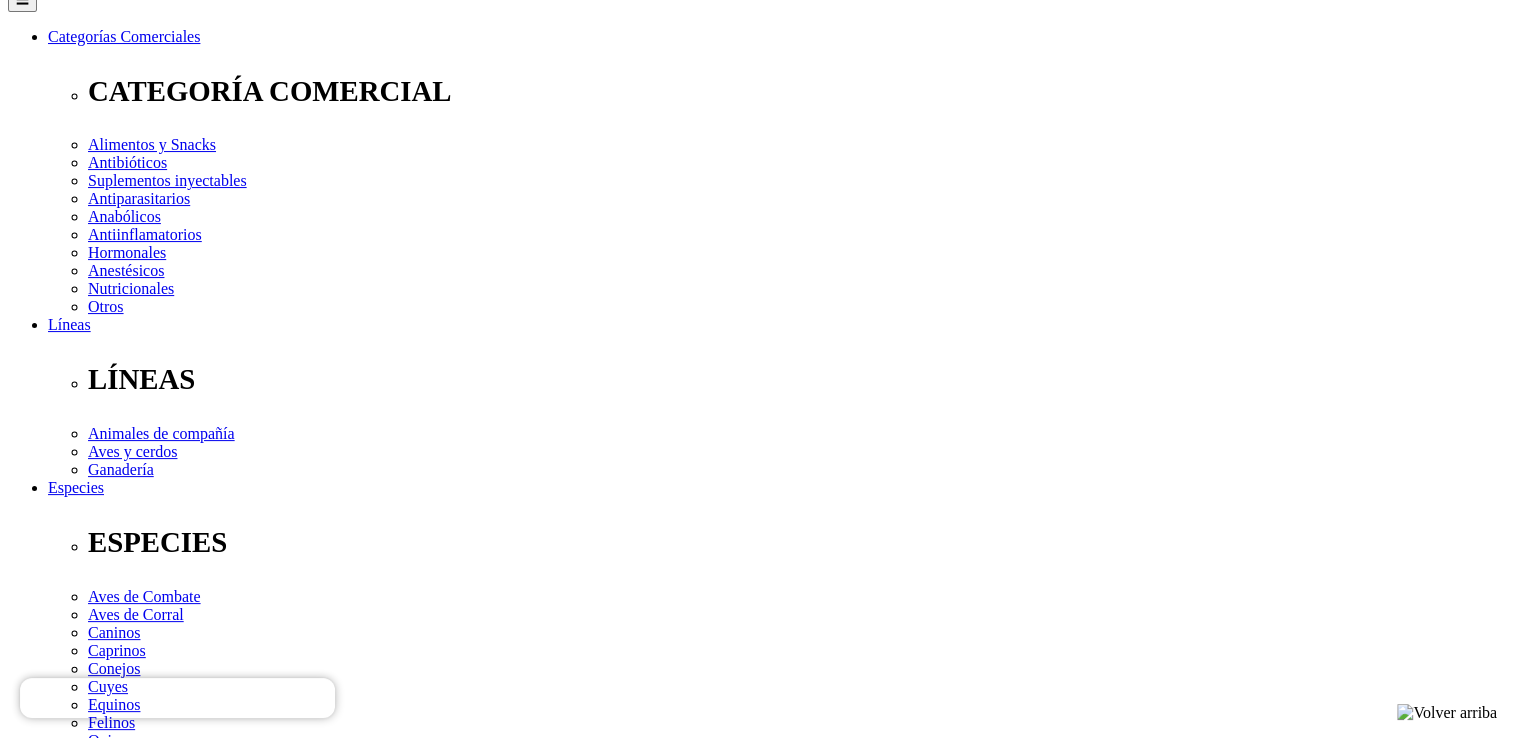 scroll, scrollTop: 286, scrollLeft: 0, axis: vertical 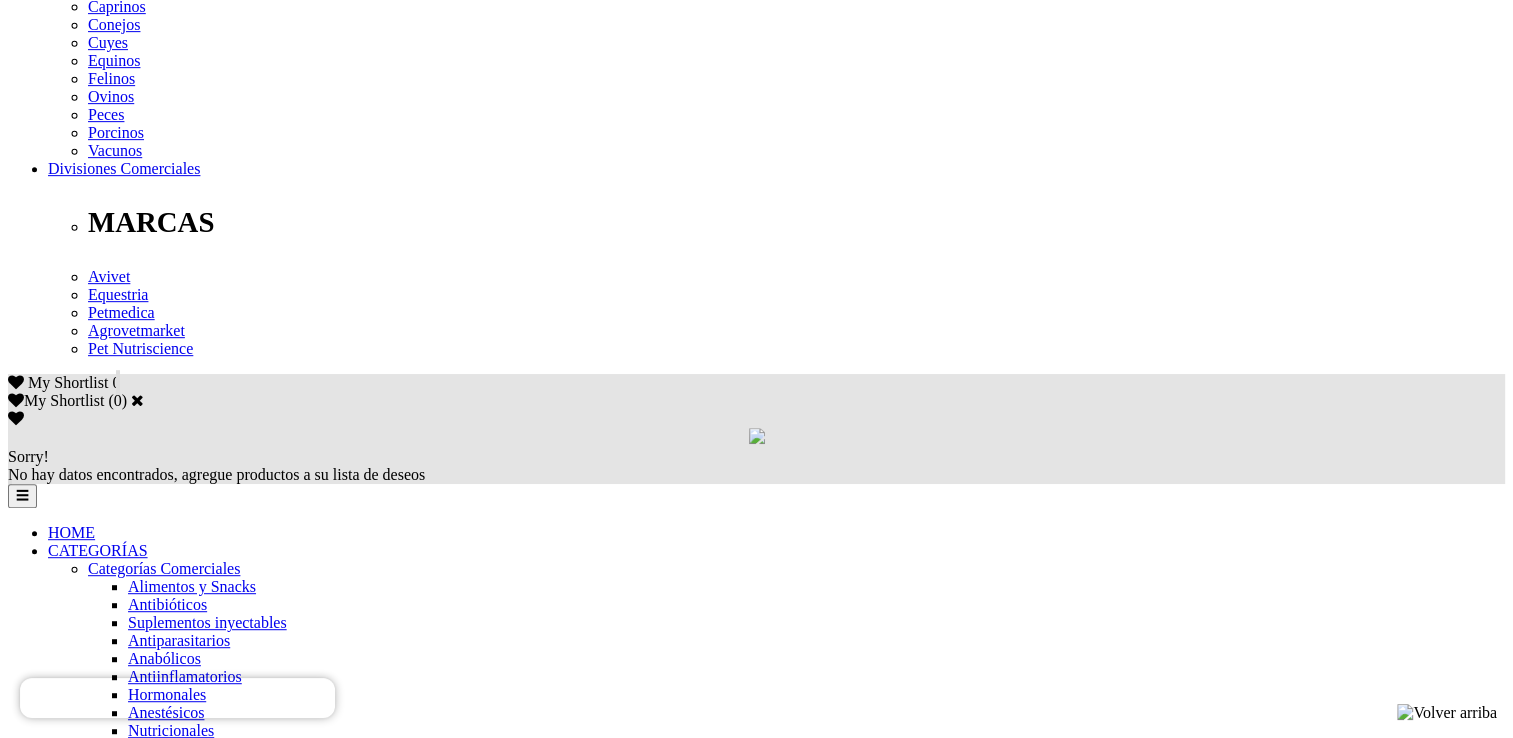 click at bounding box center [77, 4074] 